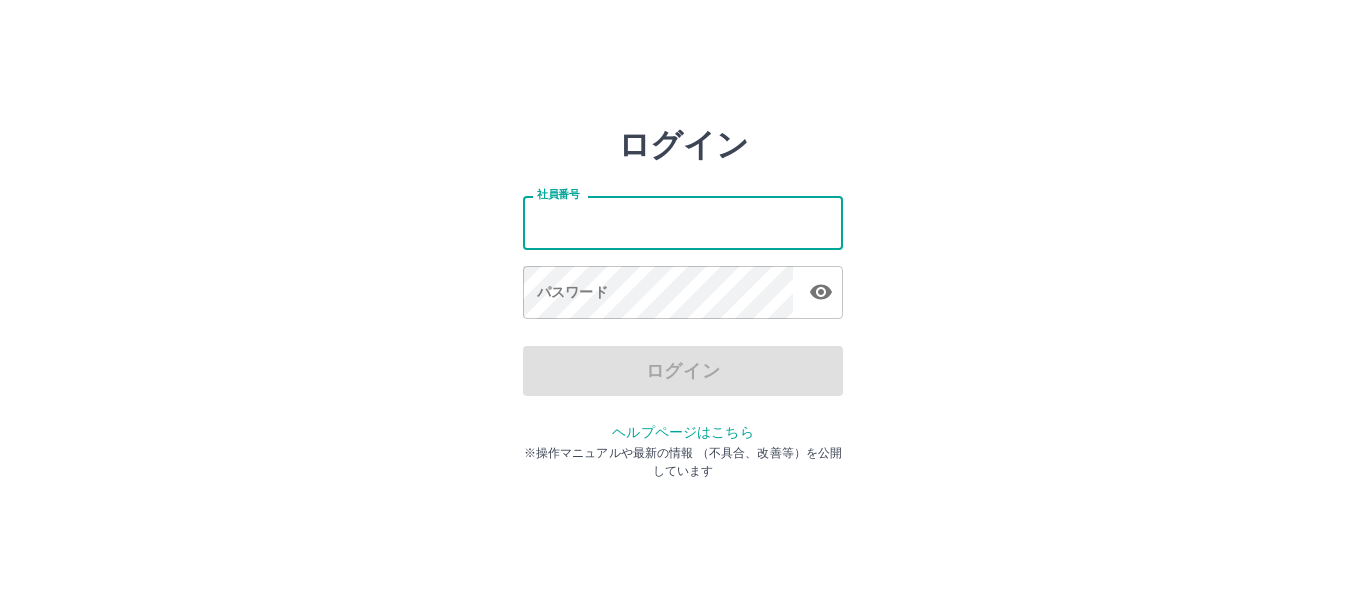 scroll, scrollTop: 0, scrollLeft: 0, axis: both 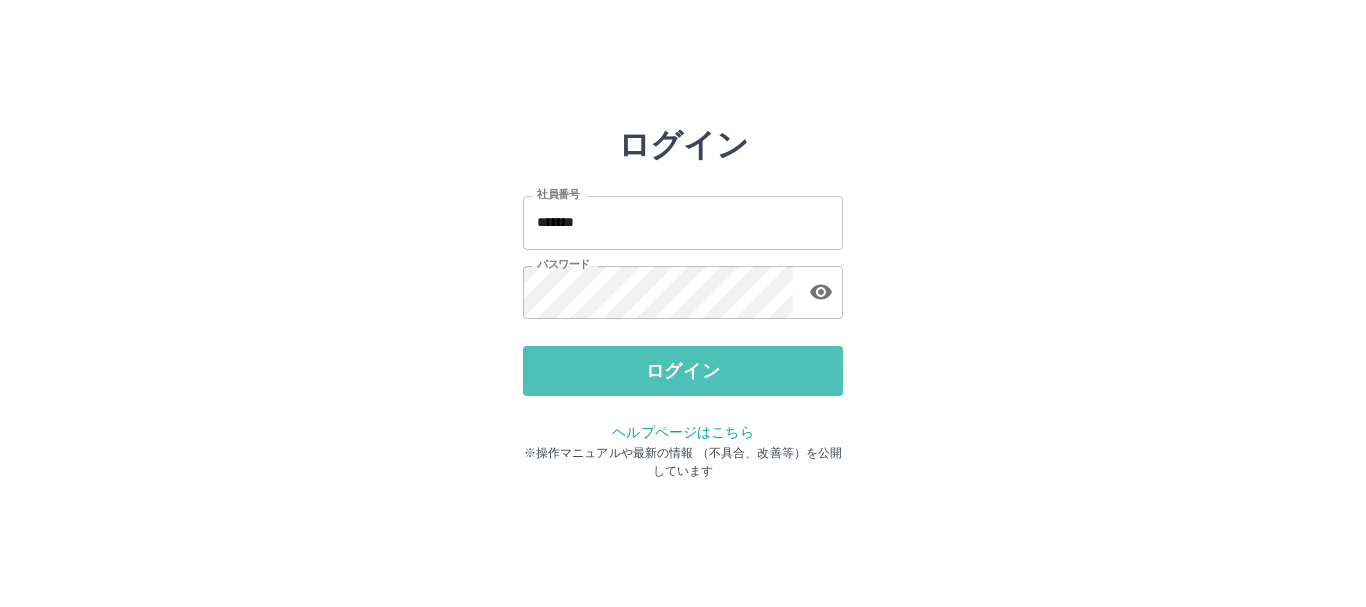 click on "ログイン" at bounding box center (683, 371) 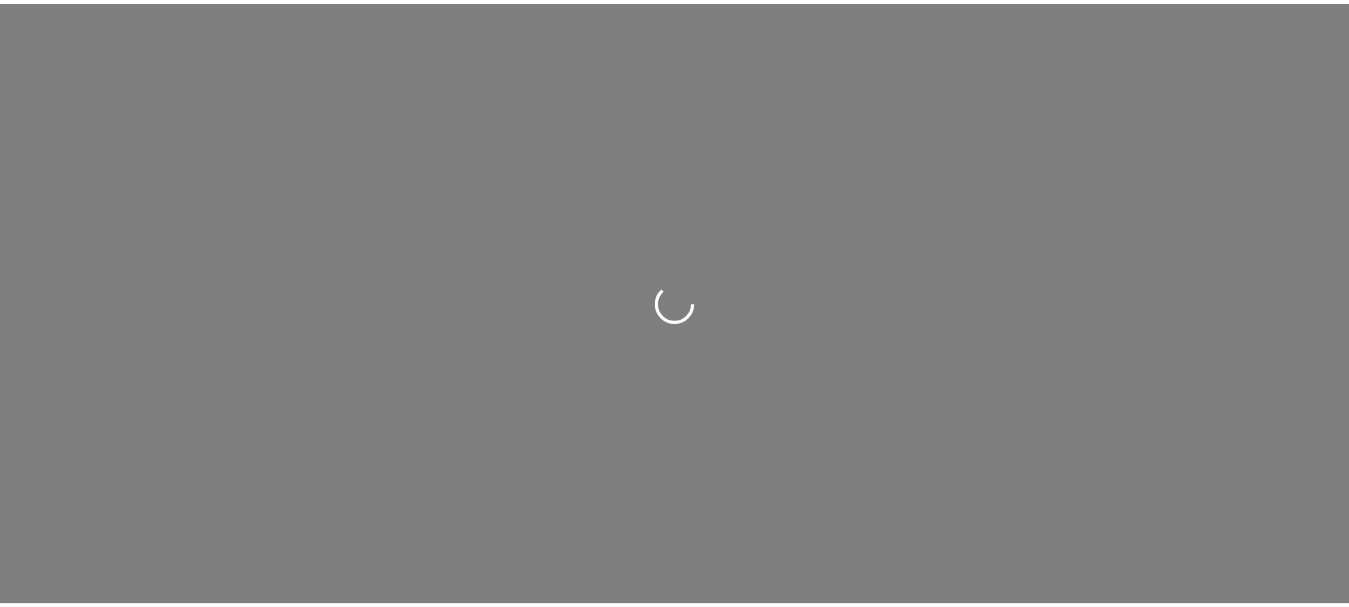 scroll, scrollTop: 0, scrollLeft: 0, axis: both 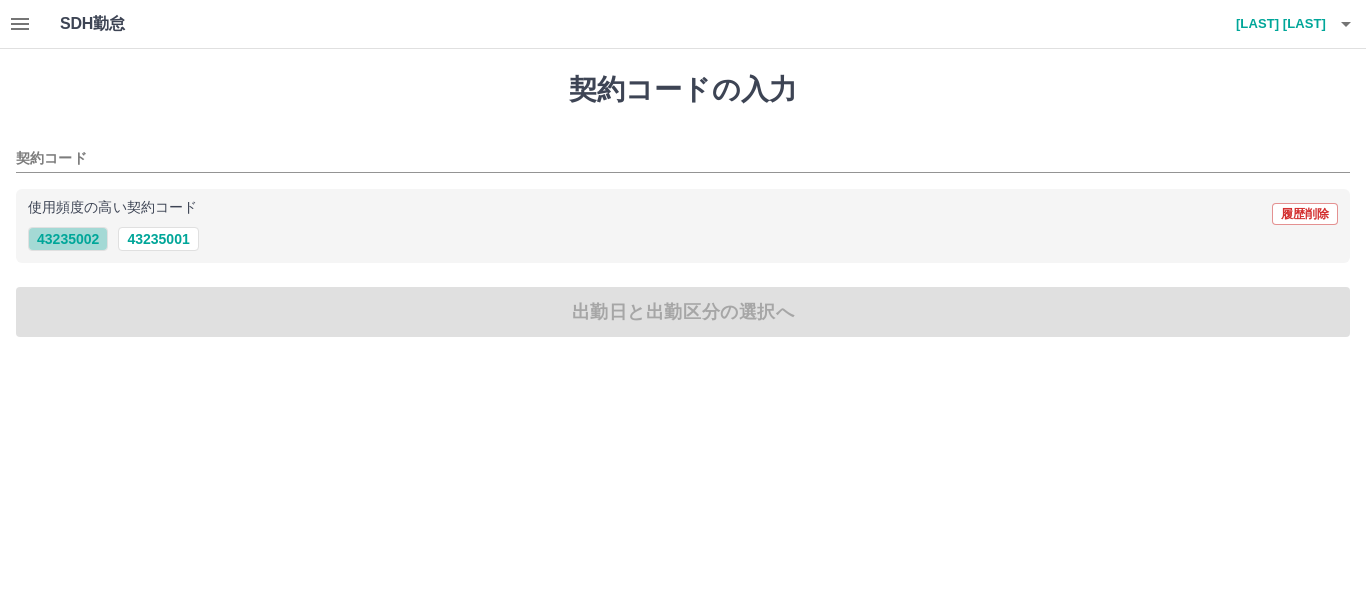 click on "43235002" at bounding box center (68, 239) 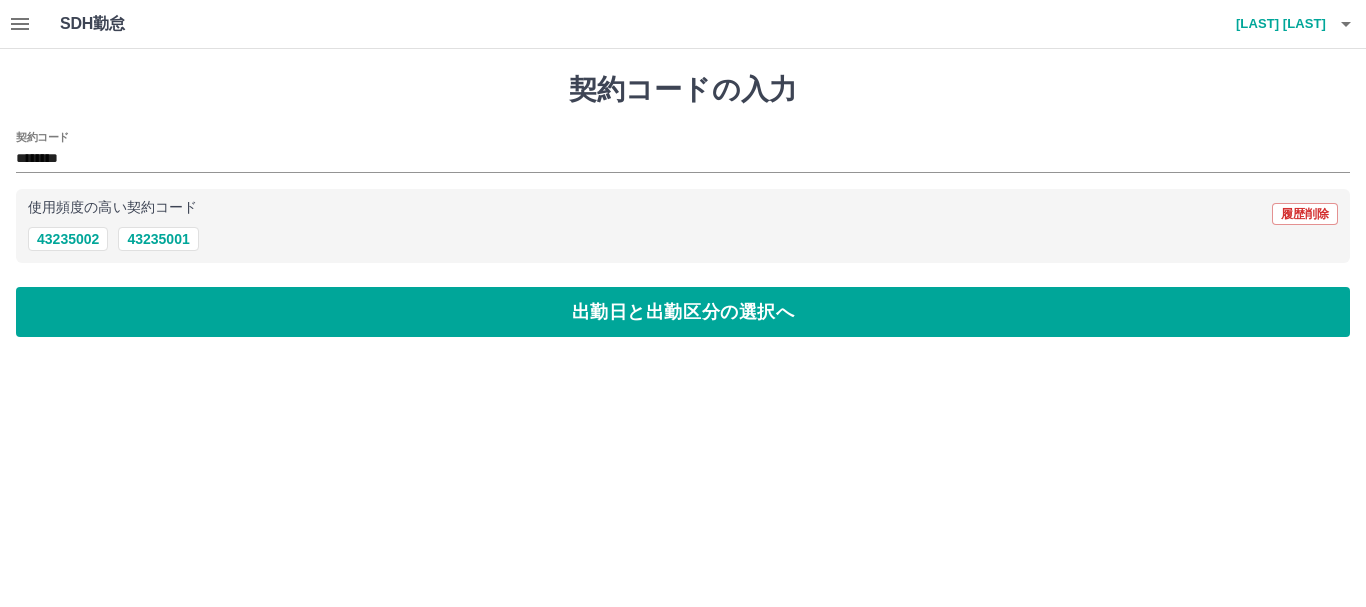 click on "契約コードの入力 契約コード ******** 使用頻度の高い契約コード 履歴削除 43235002 43235001 出勤日と出勤区分の選択へ" at bounding box center (683, 205) 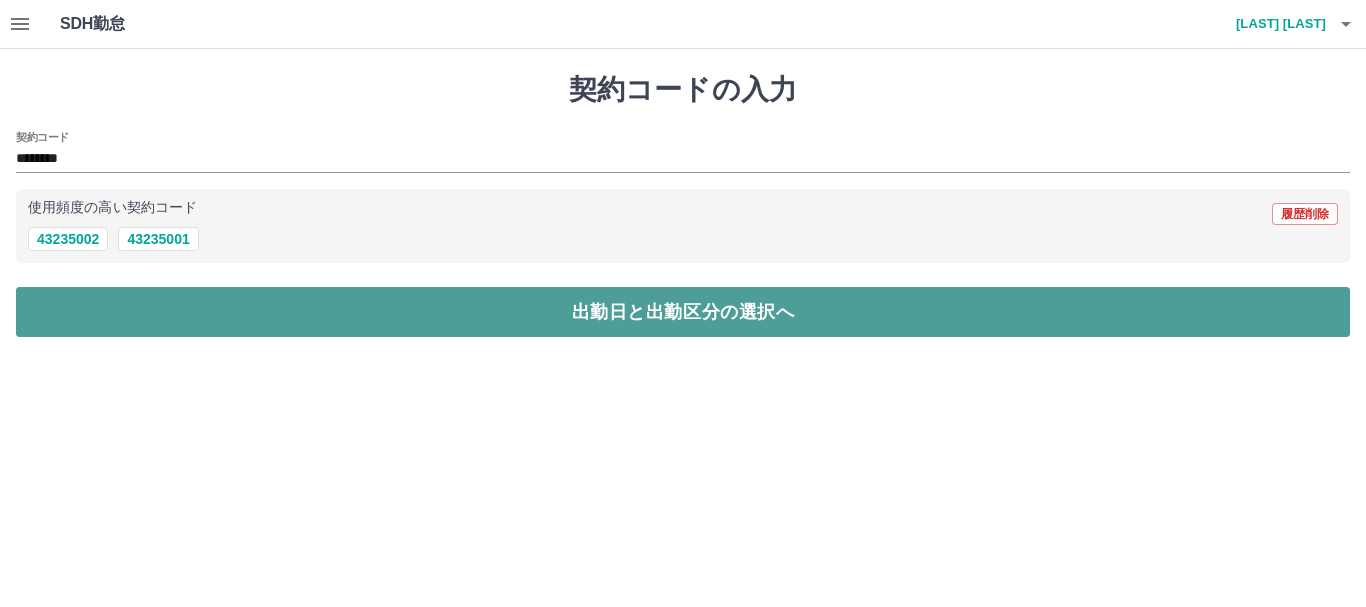 click on "出勤日と出勤区分の選択へ" at bounding box center [683, 312] 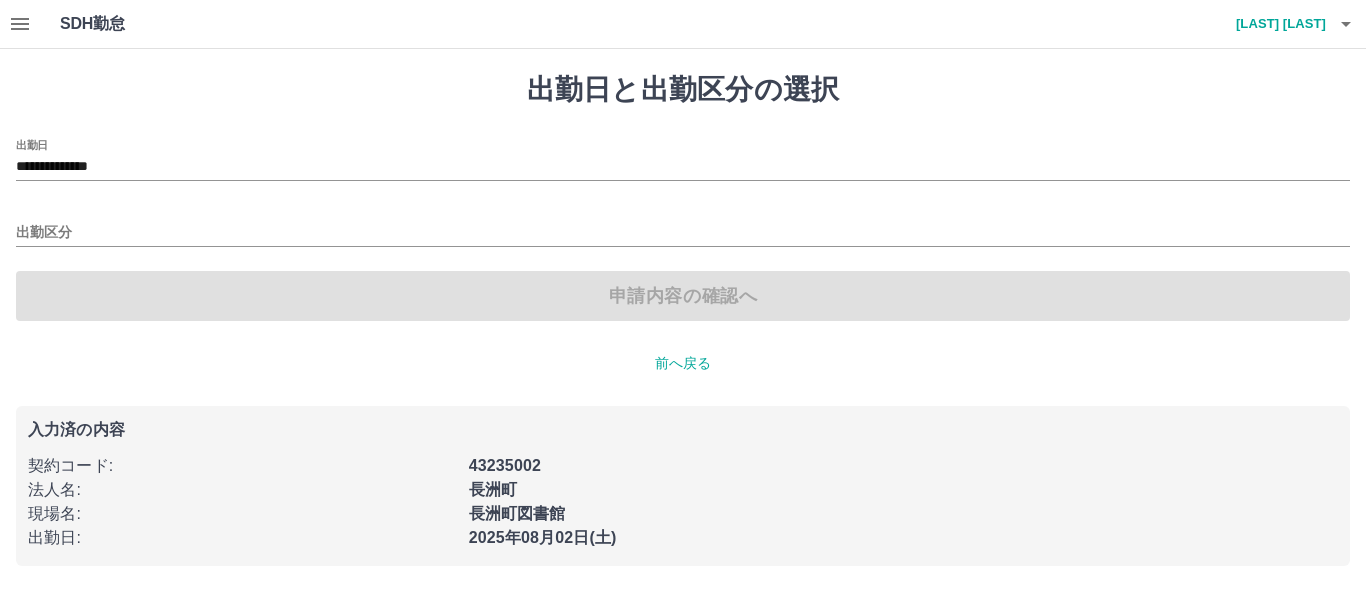 click on "出勤区分" at bounding box center (683, 226) 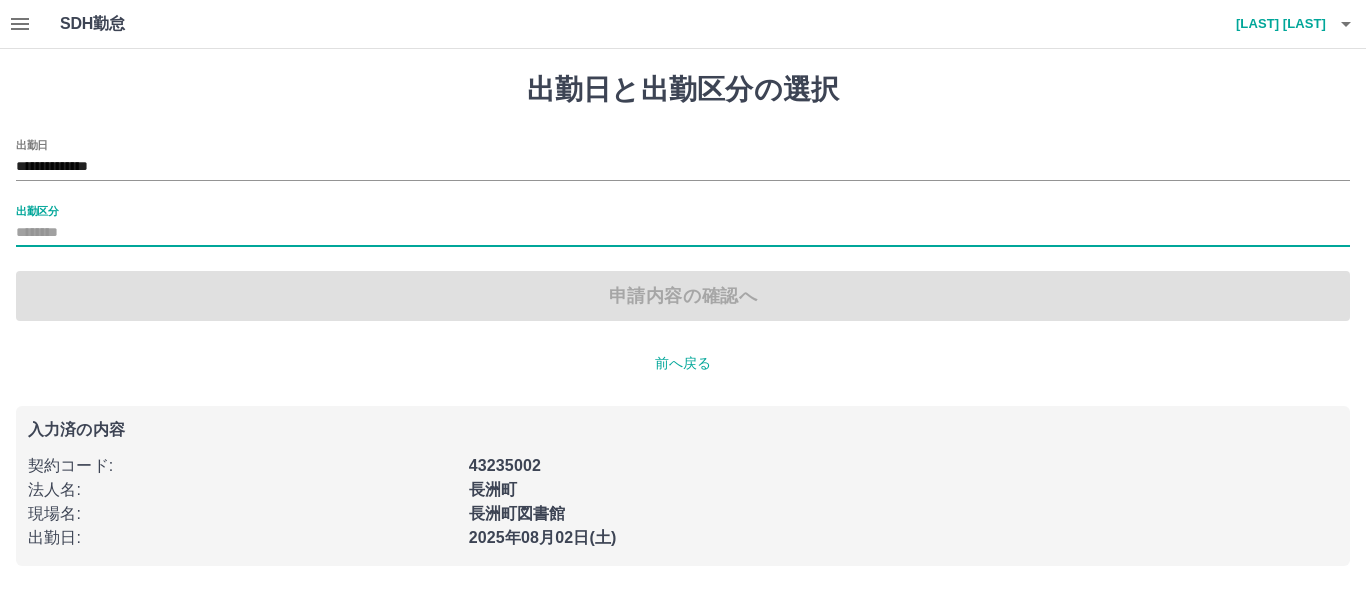 click on "出勤区分" at bounding box center [683, 233] 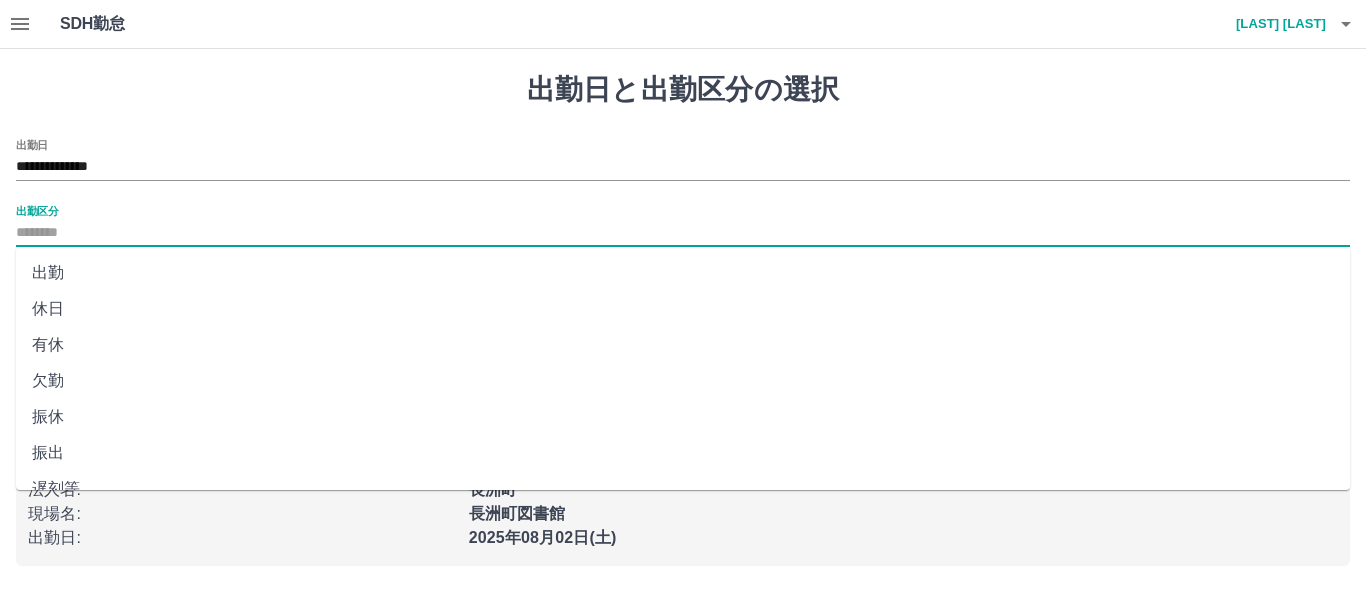click on "出勤 休日 有休 欠勤 振休 振出 遅刻等 休業 休出 育介休 不就労 産休等 特休 労災 明け 事業所 法定休 休職" at bounding box center (683, 368) 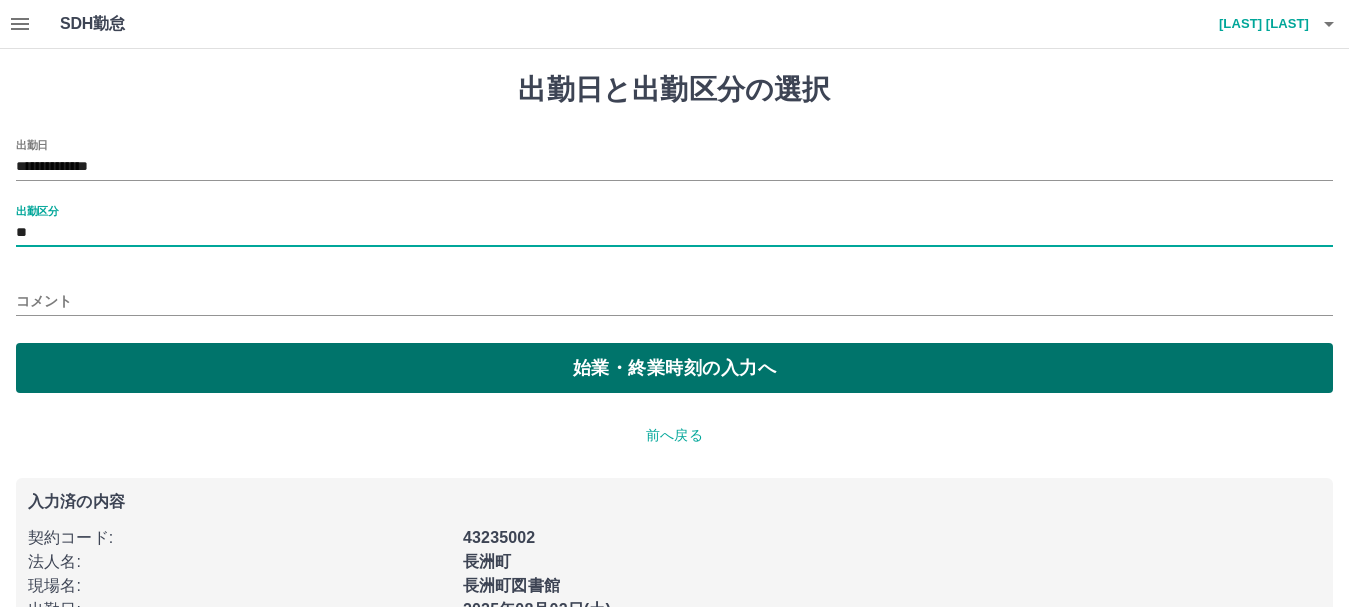 click on "始業・終業時刻の入力へ" at bounding box center (674, 368) 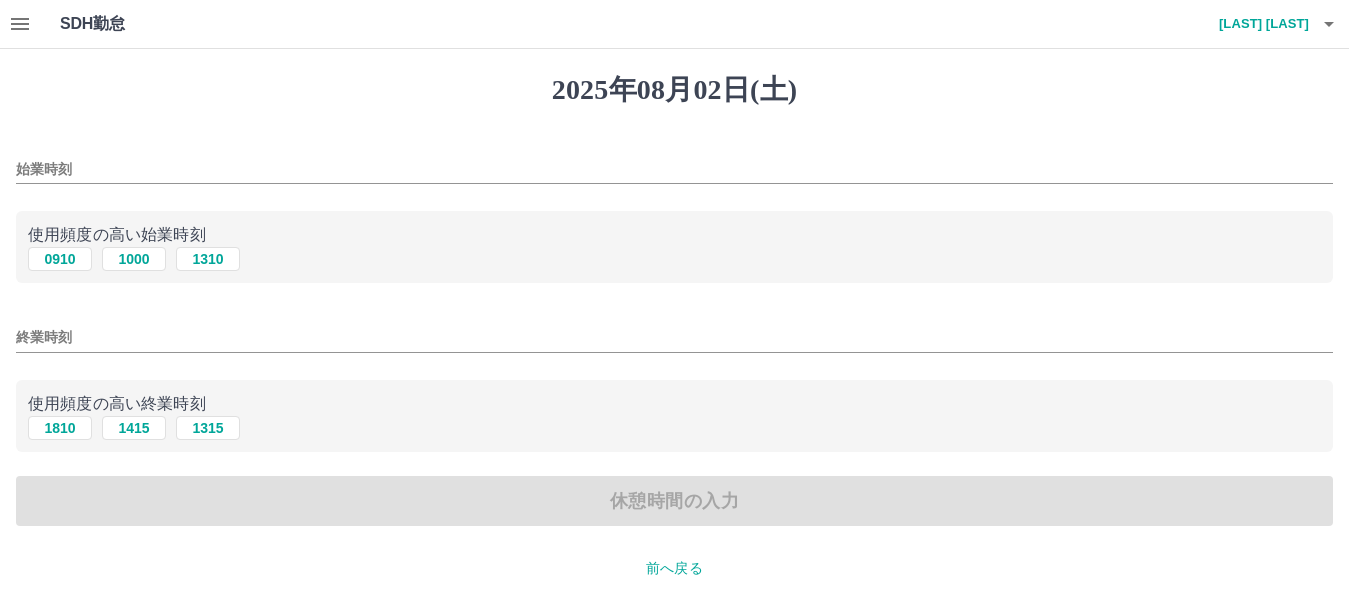 drag, startPoint x: 110, startPoint y: 161, endPoint x: 106, endPoint y: 203, distance: 42.190044 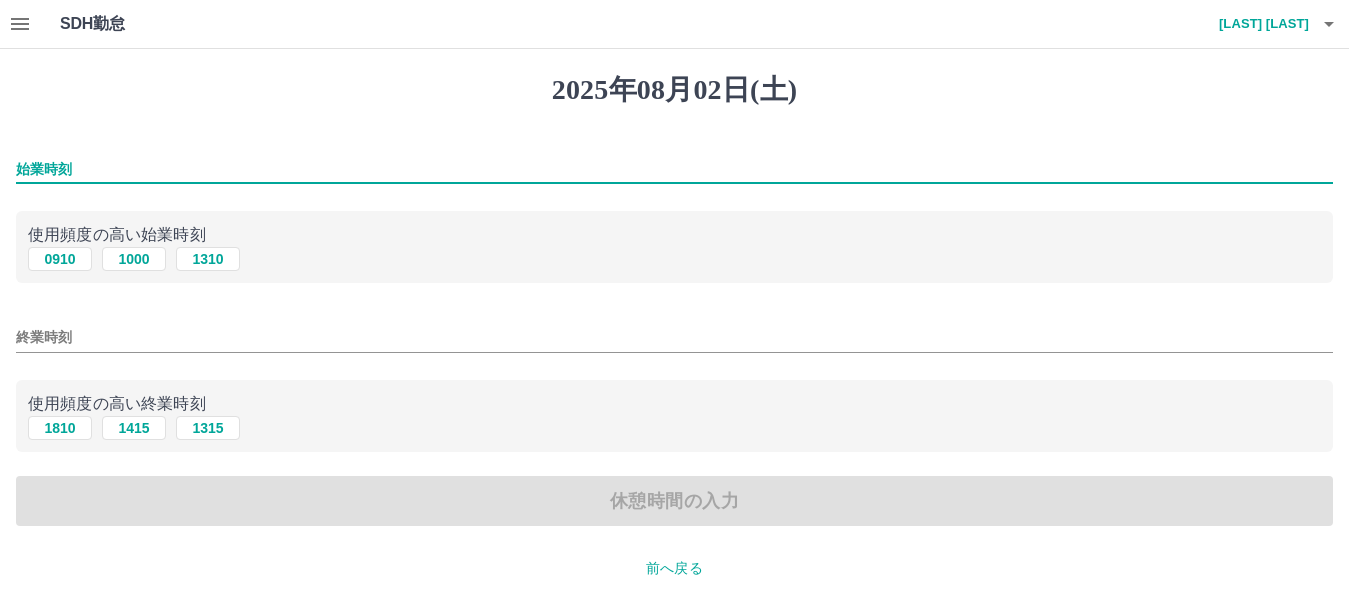 type on "****" 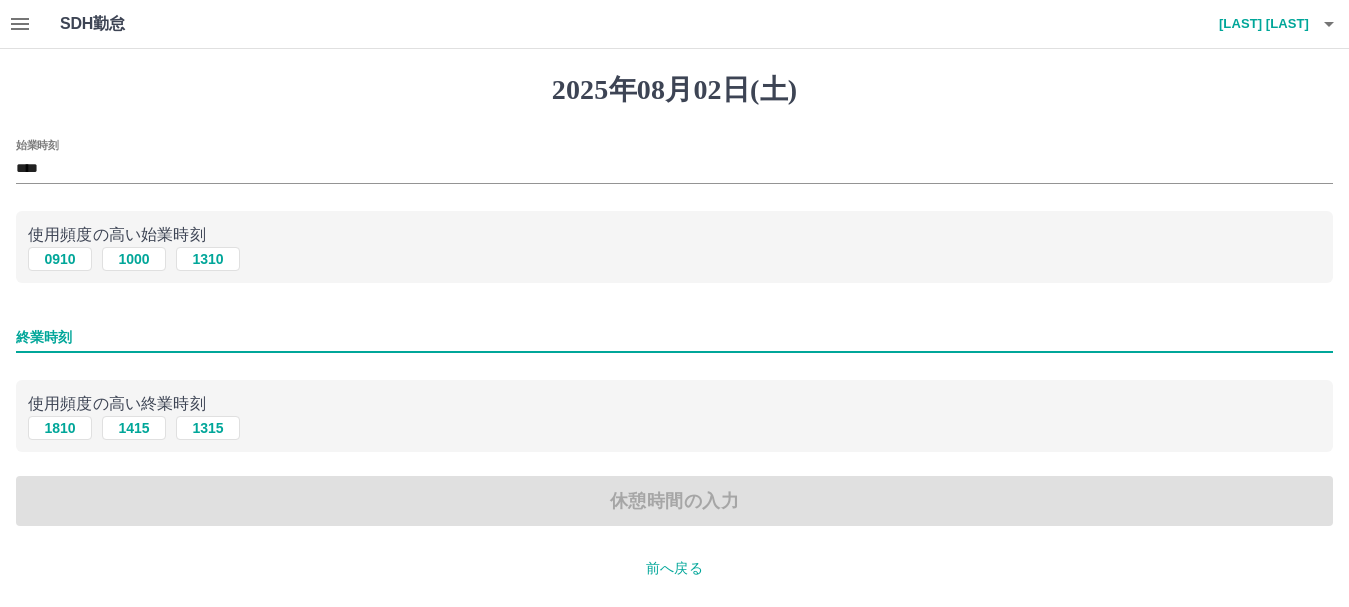 click on "終業時刻" at bounding box center [674, 337] 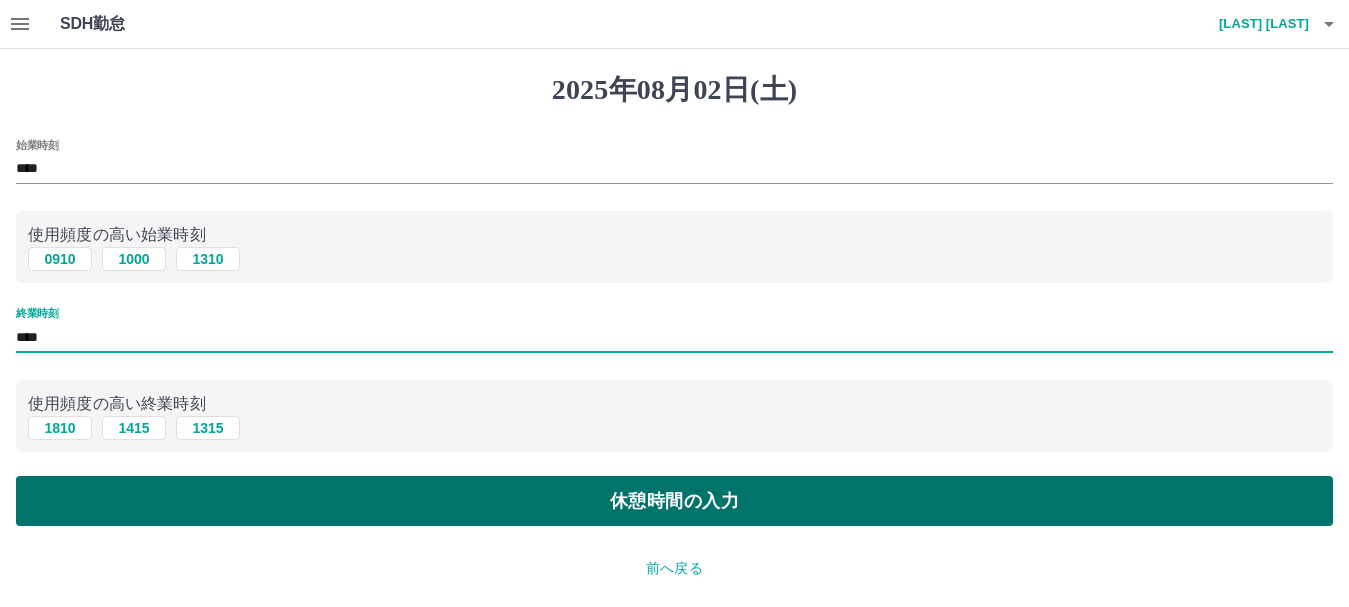type on "****" 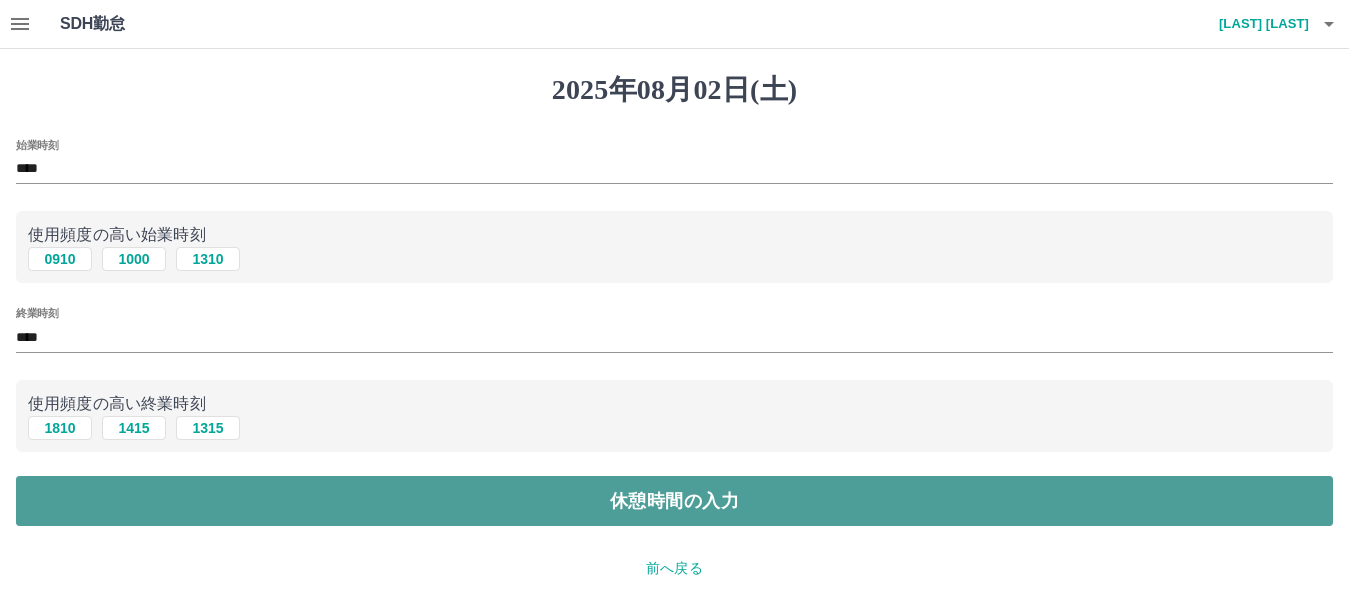 click on "休憩時間の入力" at bounding box center (674, 501) 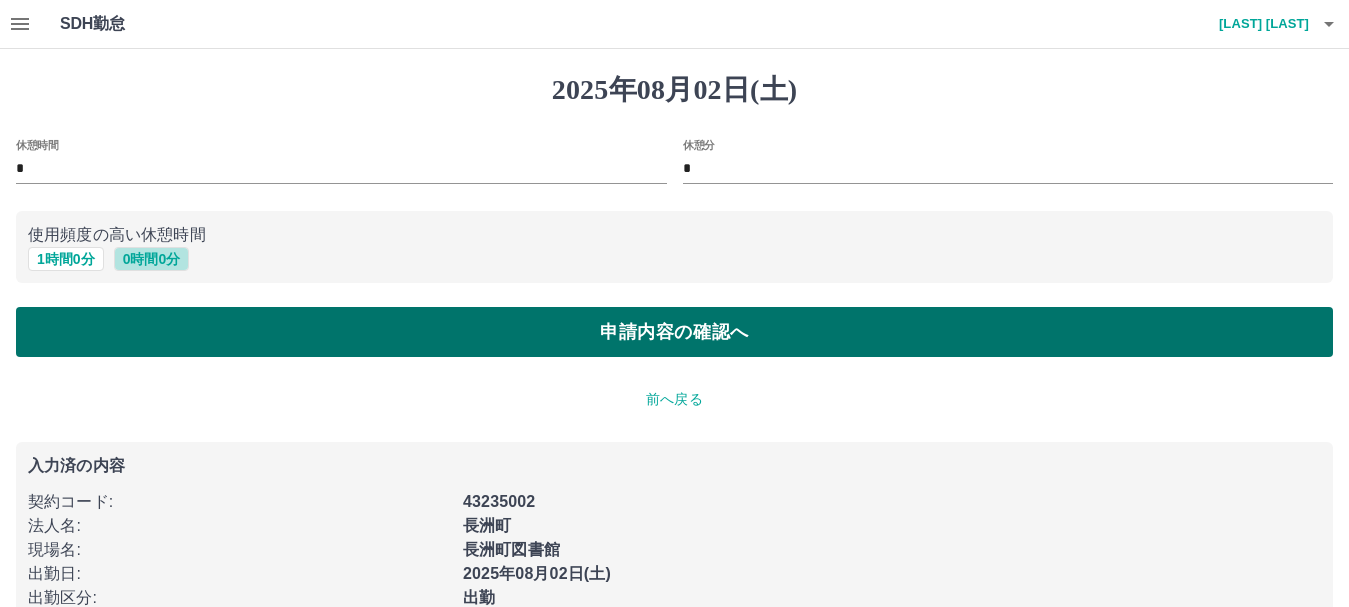 drag, startPoint x: 155, startPoint y: 259, endPoint x: 163, endPoint y: 334, distance: 75.42546 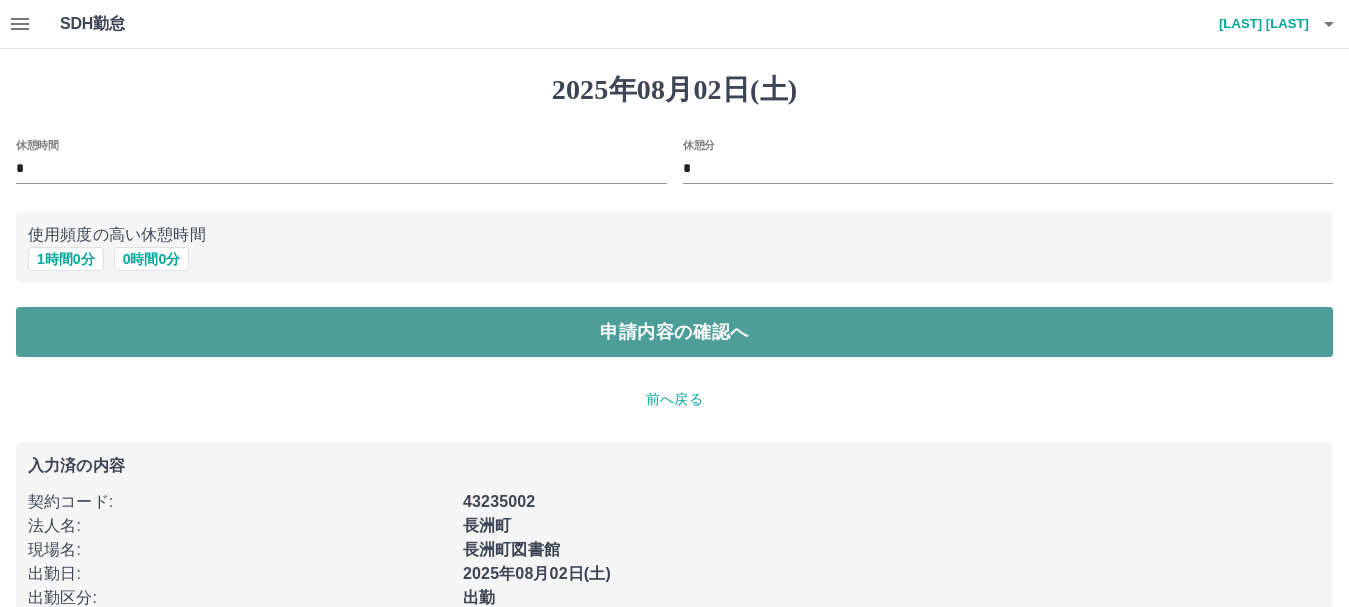 click on "申請内容の確認へ" at bounding box center (674, 332) 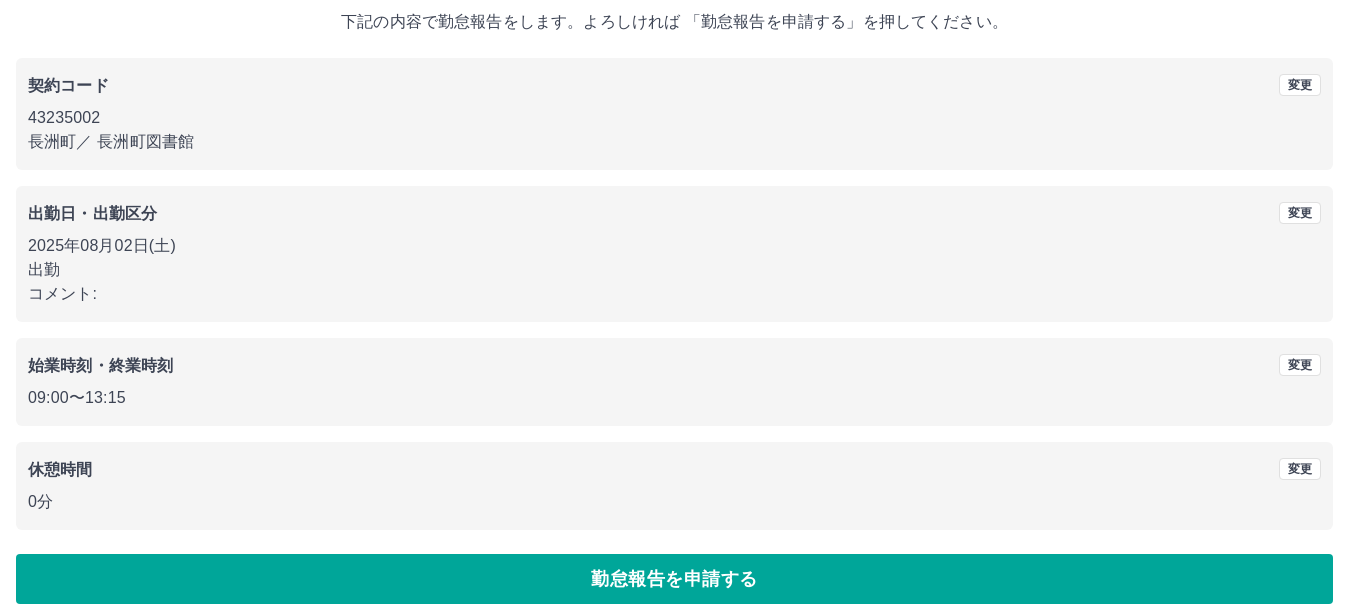 scroll, scrollTop: 142, scrollLeft: 0, axis: vertical 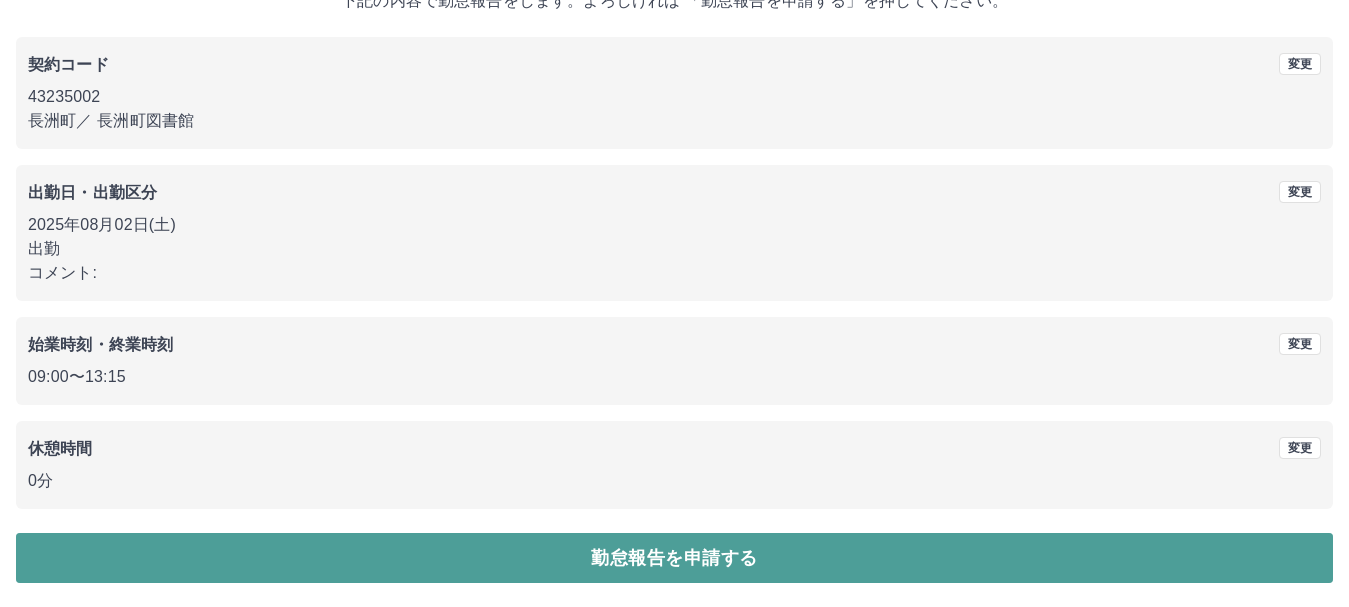 click on "勤怠報告を申請する" at bounding box center (674, 558) 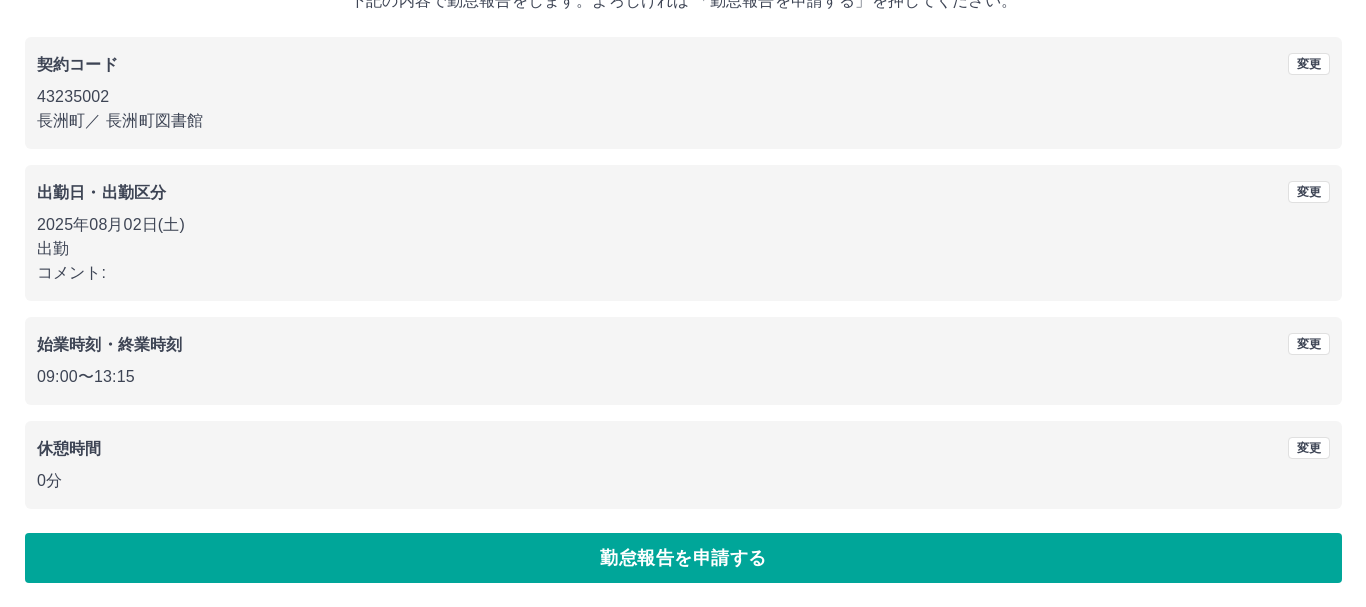 scroll, scrollTop: 0, scrollLeft: 0, axis: both 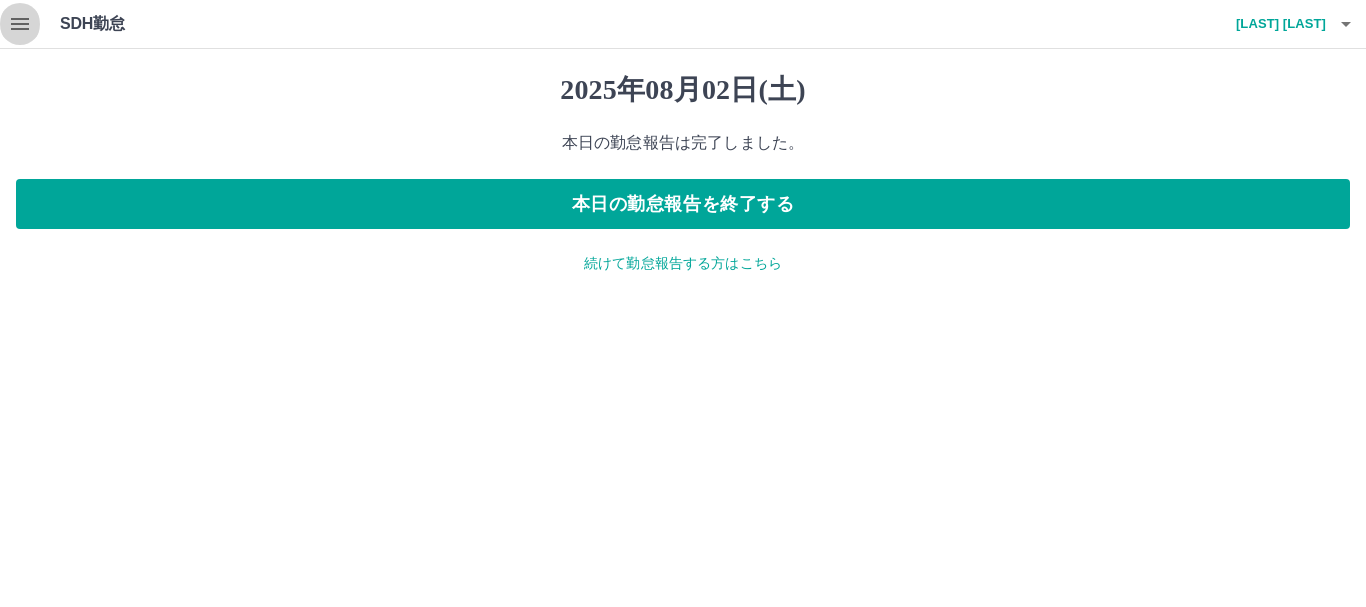 click 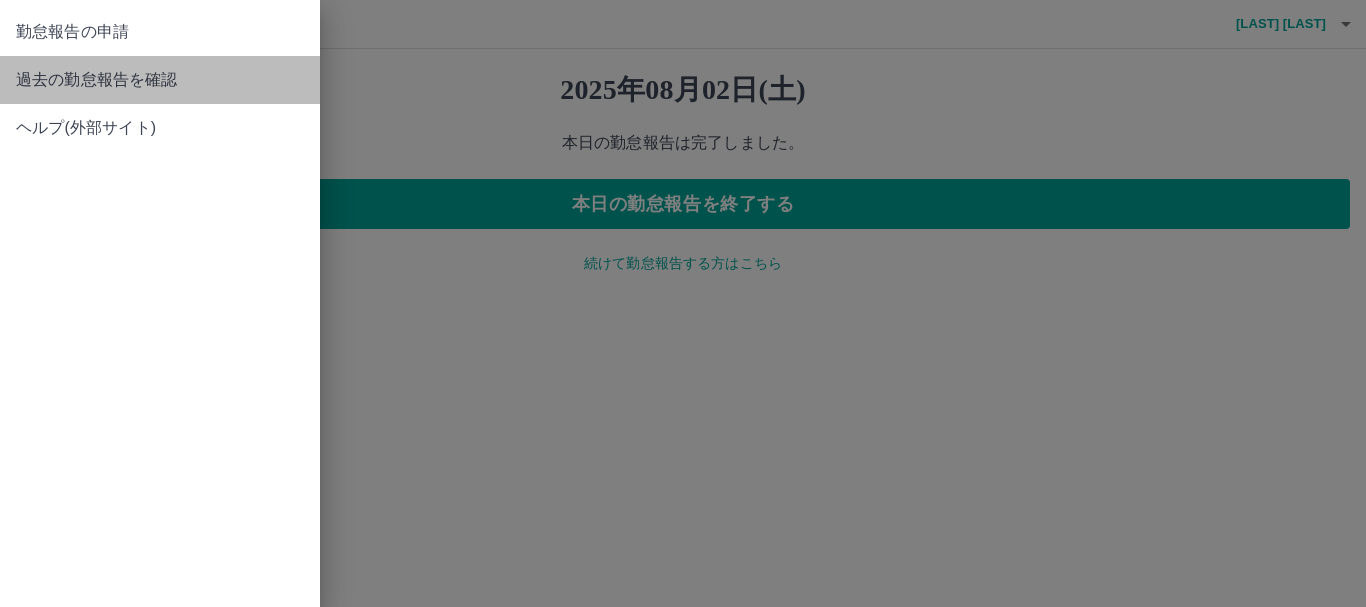 click on "過去の勤怠報告を確認" at bounding box center (160, 80) 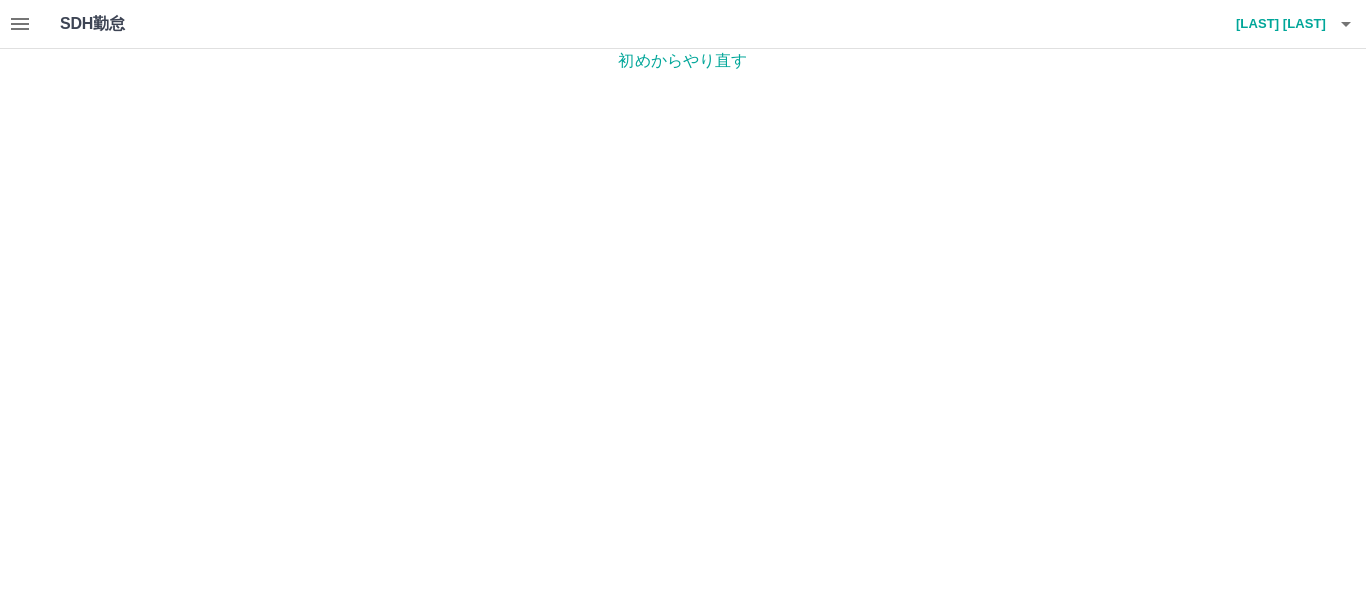 click 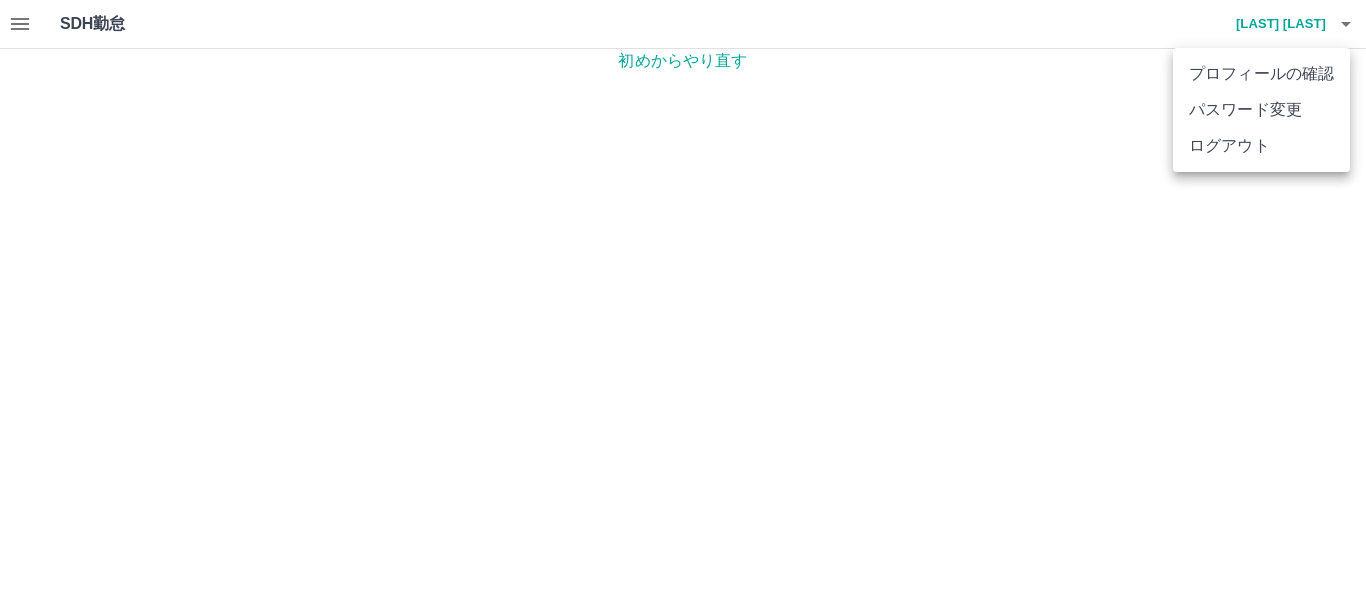 click on "ログアウト" at bounding box center (1261, 146) 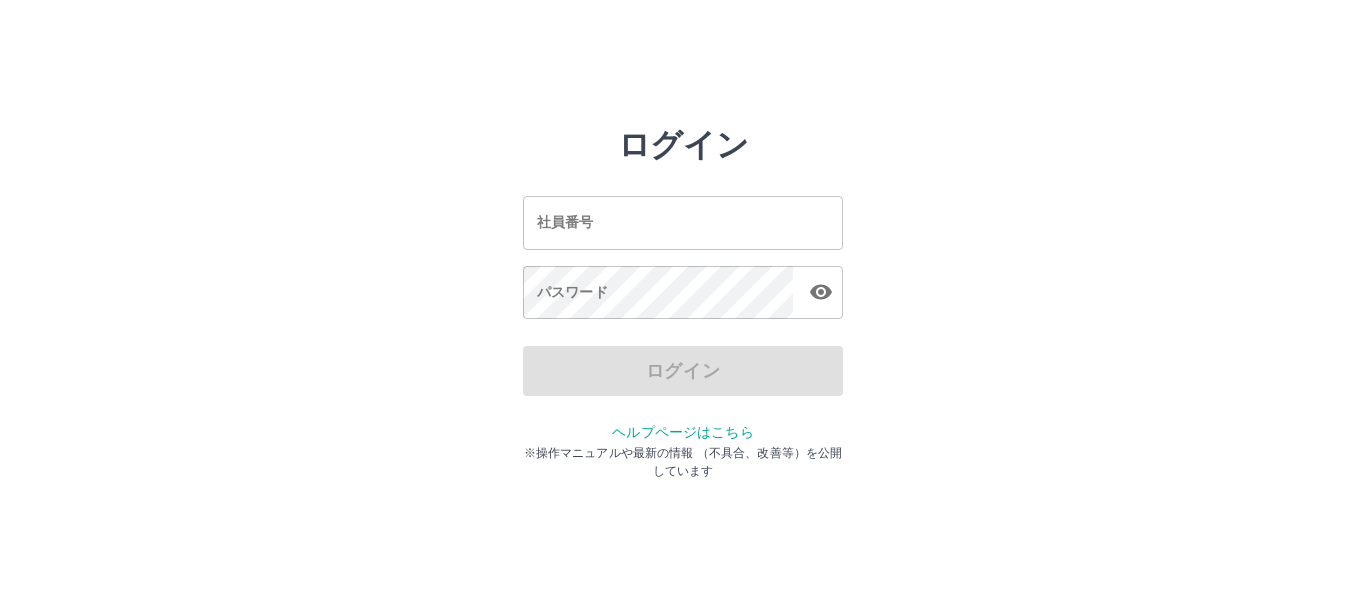 scroll, scrollTop: 0, scrollLeft: 0, axis: both 